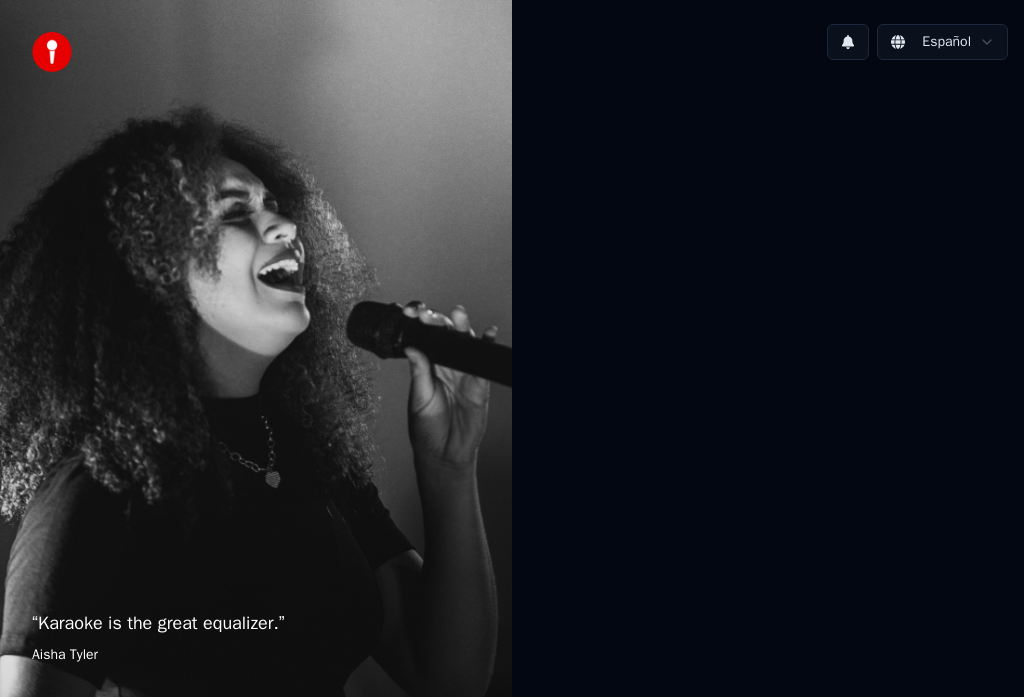 scroll, scrollTop: 0, scrollLeft: 0, axis: both 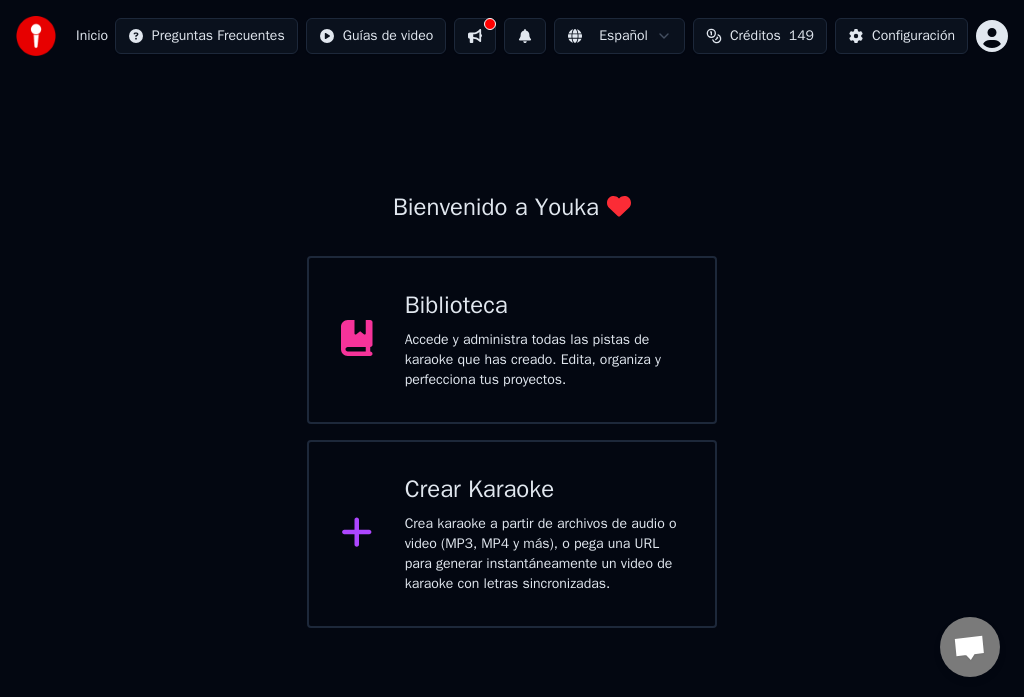 click on "Crear Karaoke" at bounding box center (544, 490) 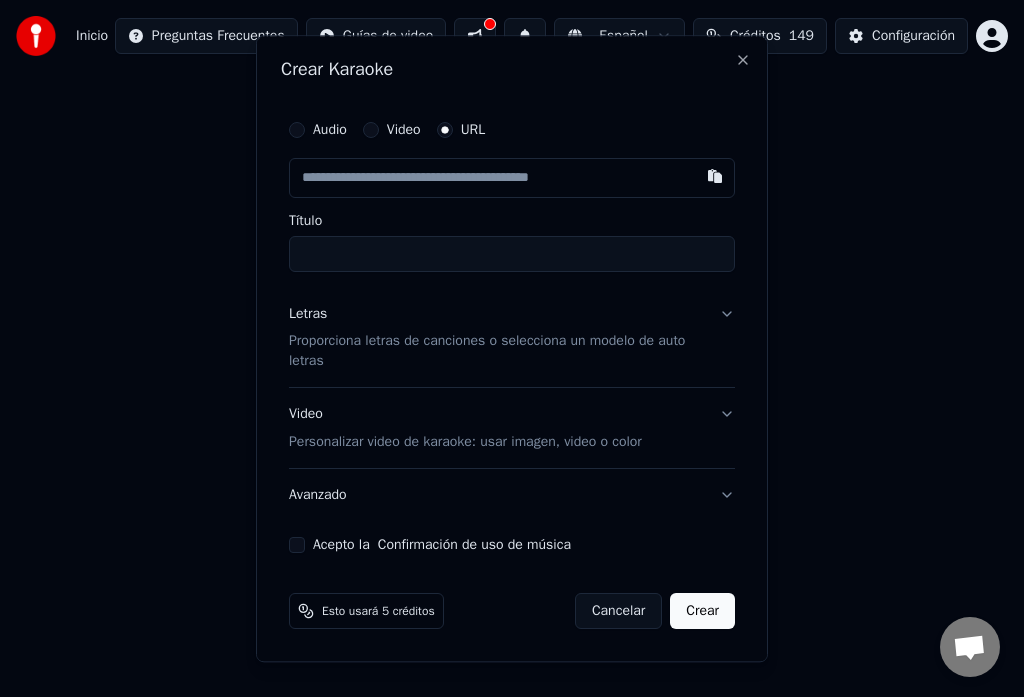 drag, startPoint x: 823, startPoint y: 310, endPoint x: 785, endPoint y: 268, distance: 56.63921 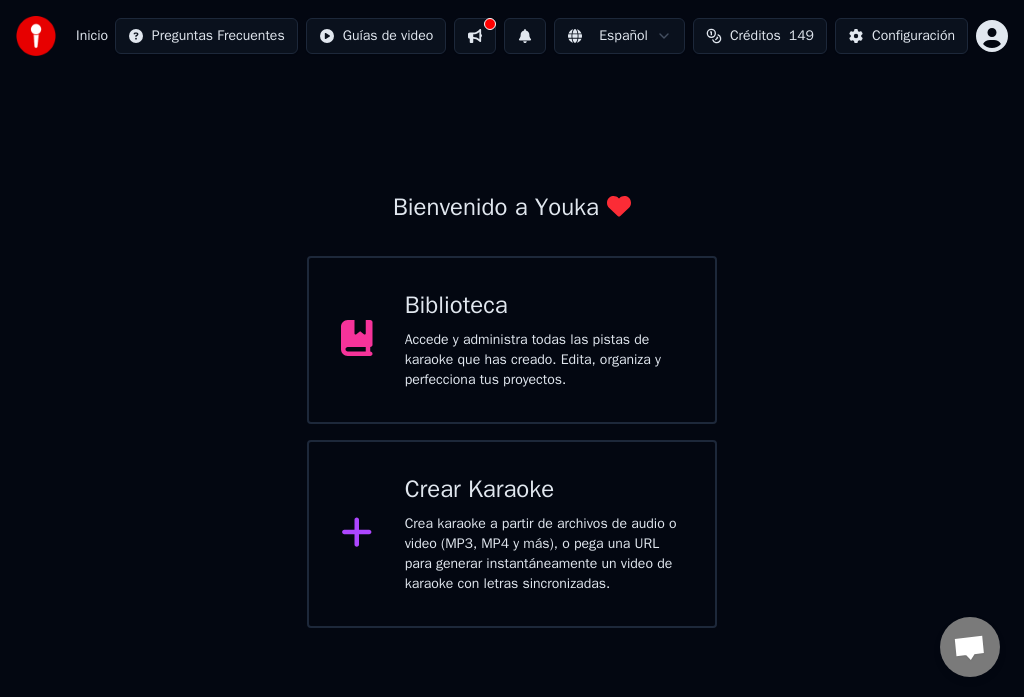 click on "Crear Karaoke" at bounding box center (544, 490) 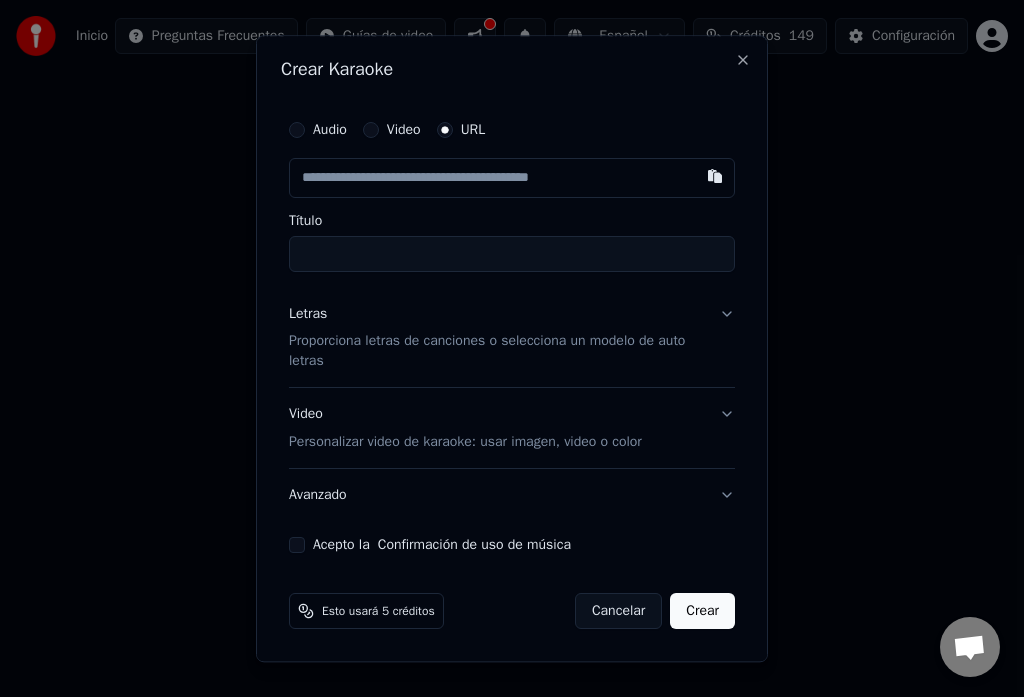 click at bounding box center [512, 178] 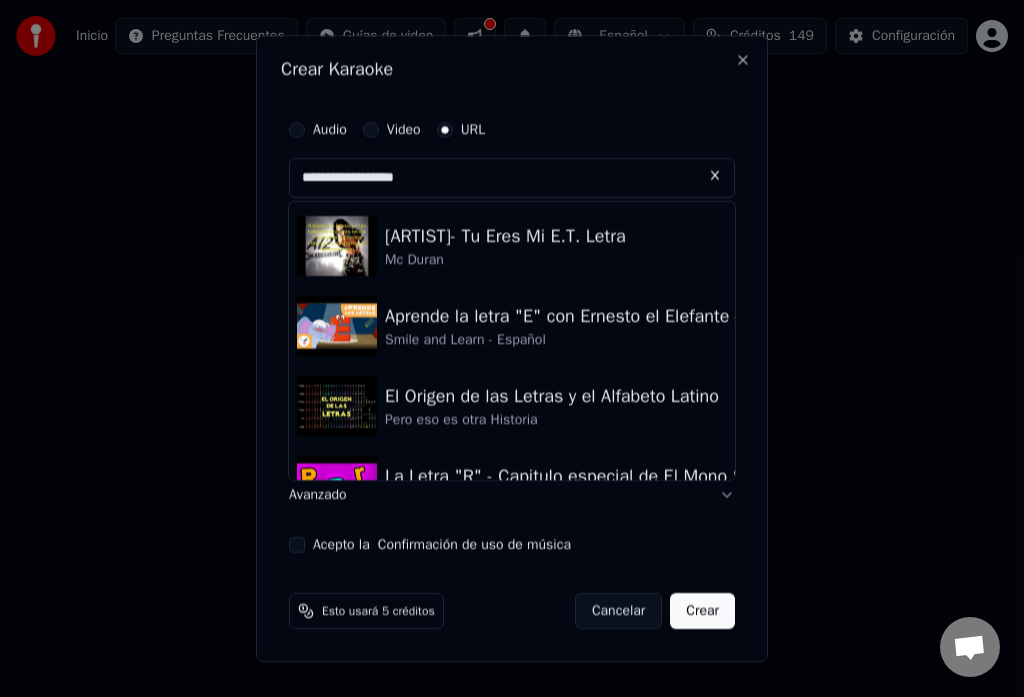 click on "**********" at bounding box center (512, 178) 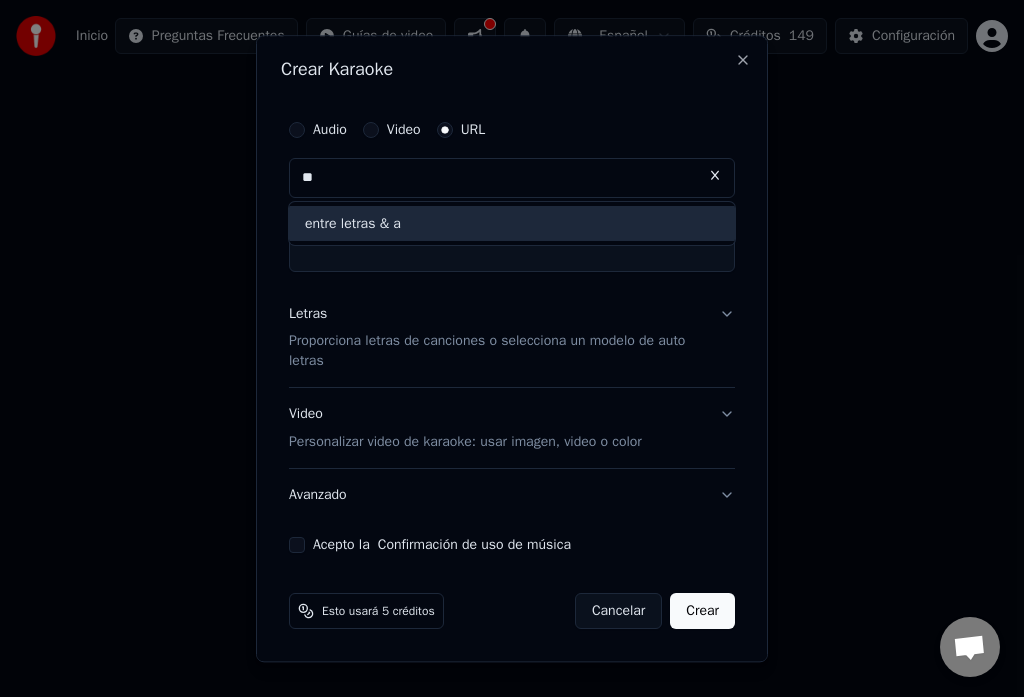 type on "*" 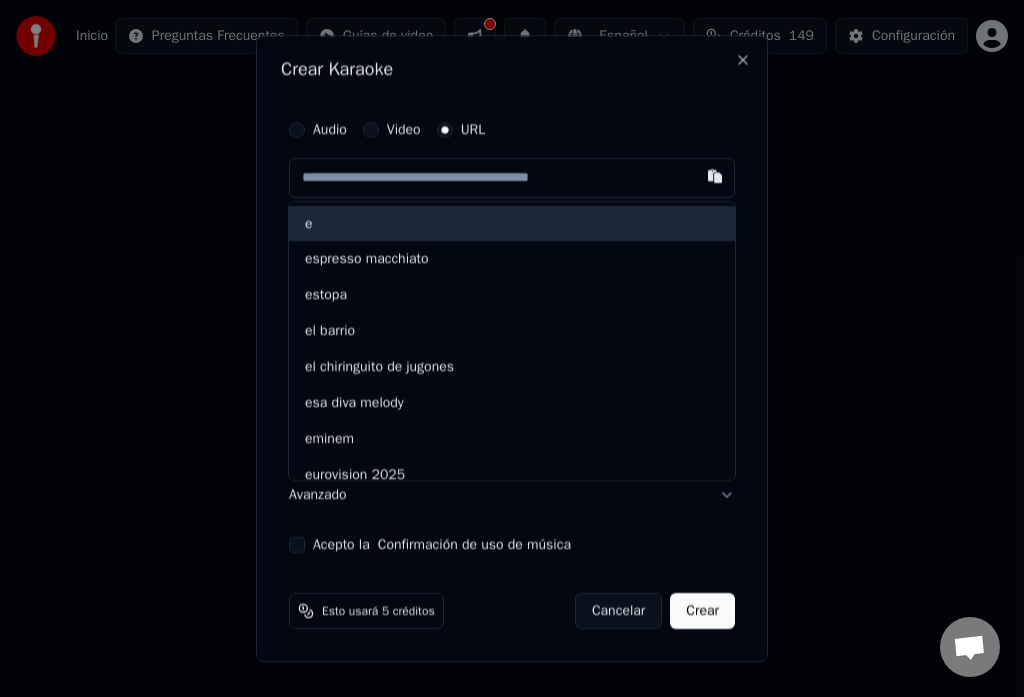 click at bounding box center [512, 178] 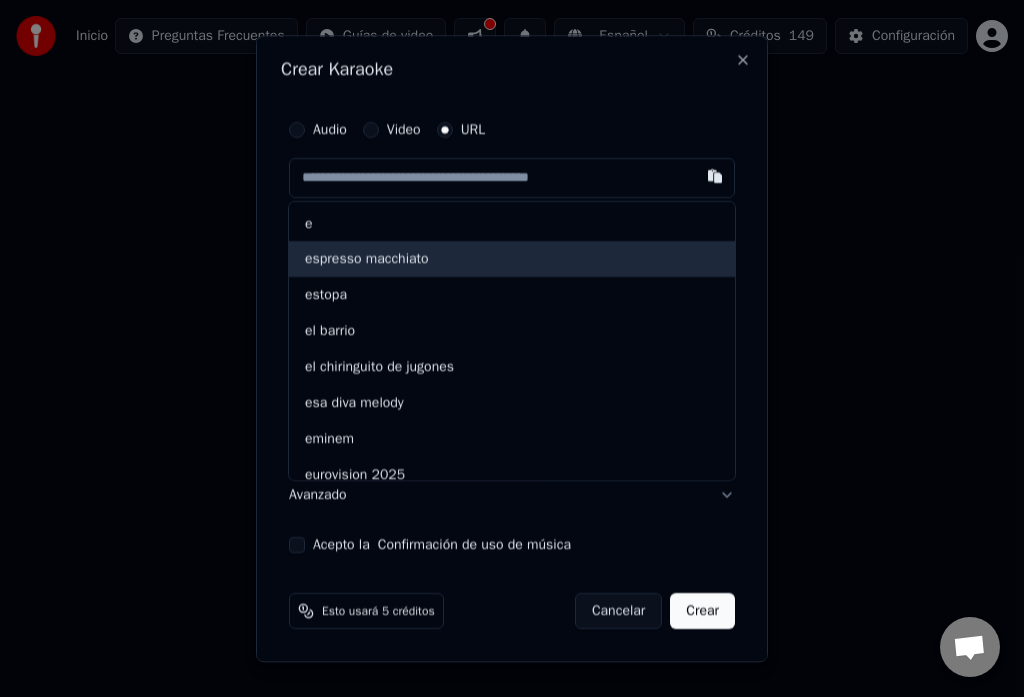 paste on "**********" 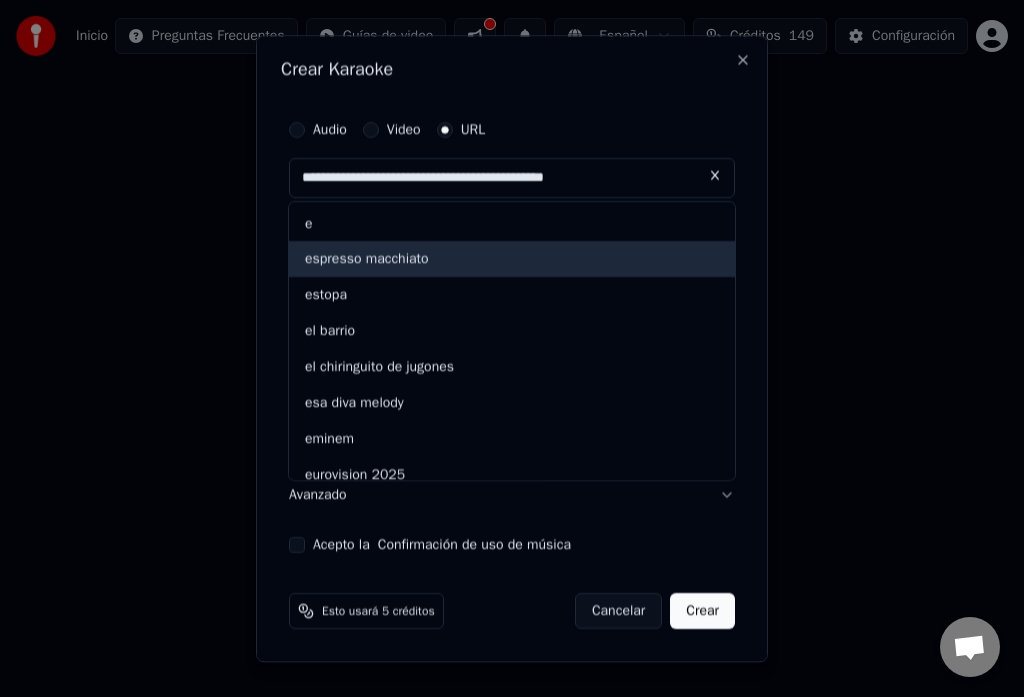 type on "**********" 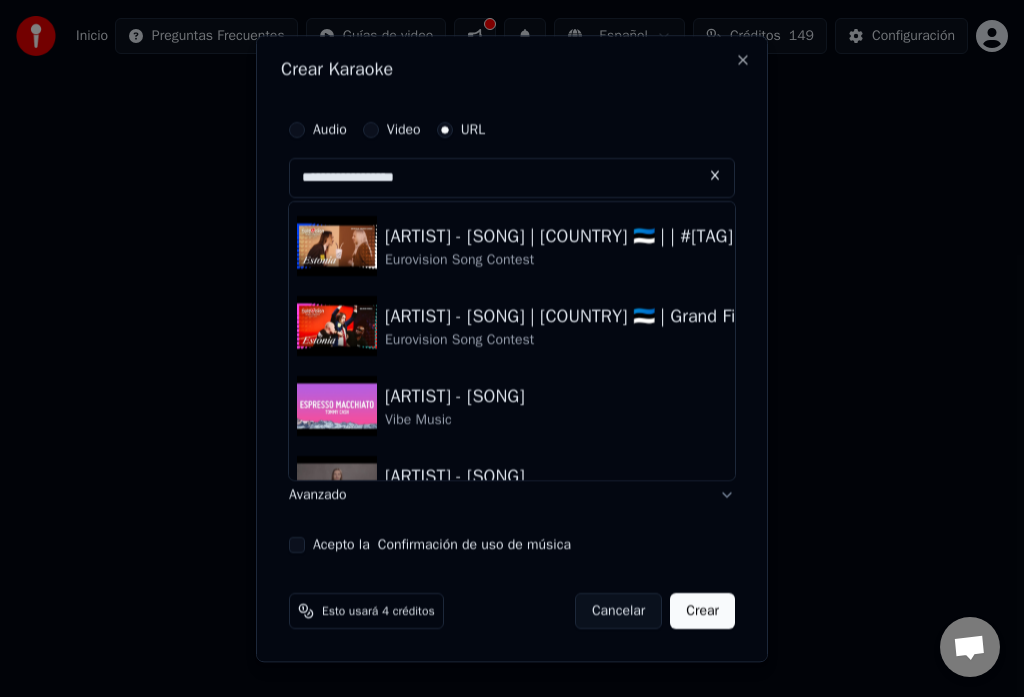 type on "**********" 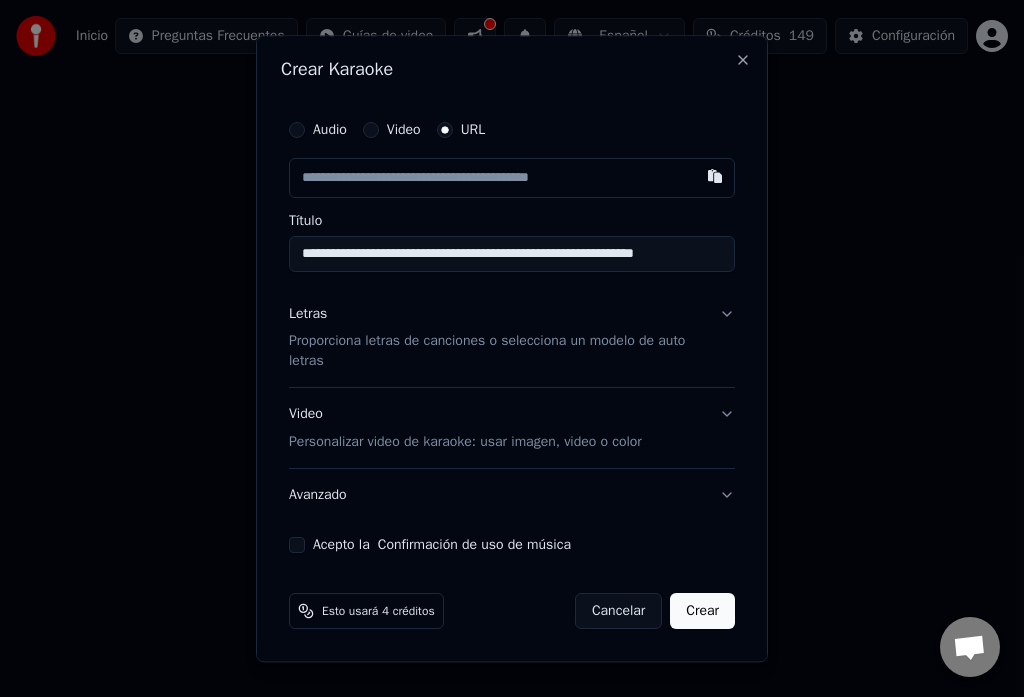 paste on "**********" 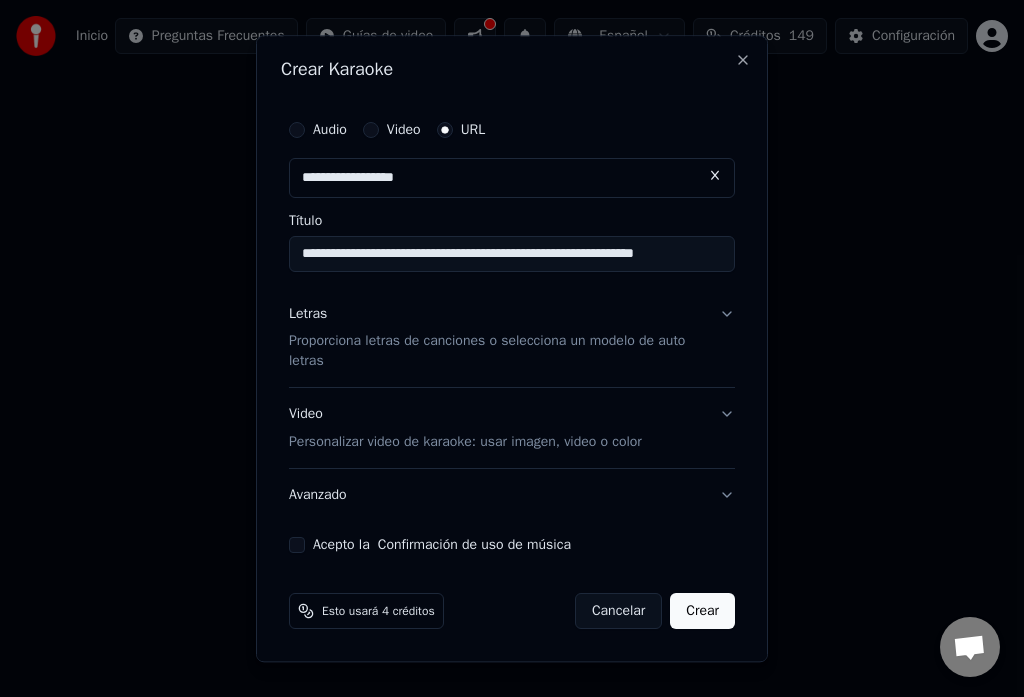 type on "**********" 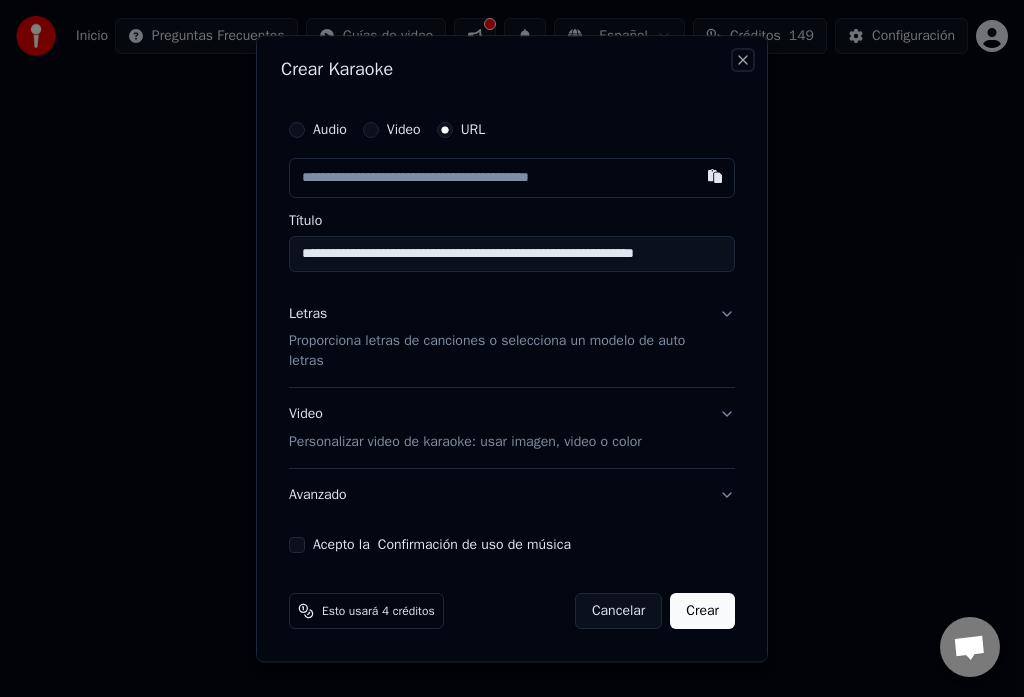 click on "Close" at bounding box center (743, 60) 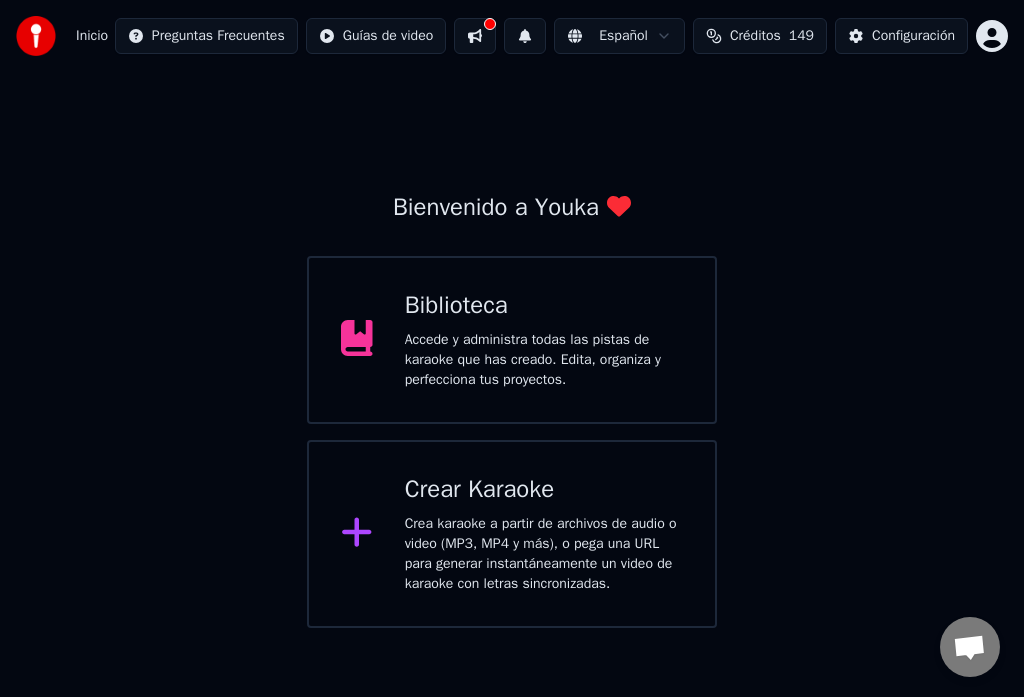 click on "Crear Karaoke" at bounding box center [544, 490] 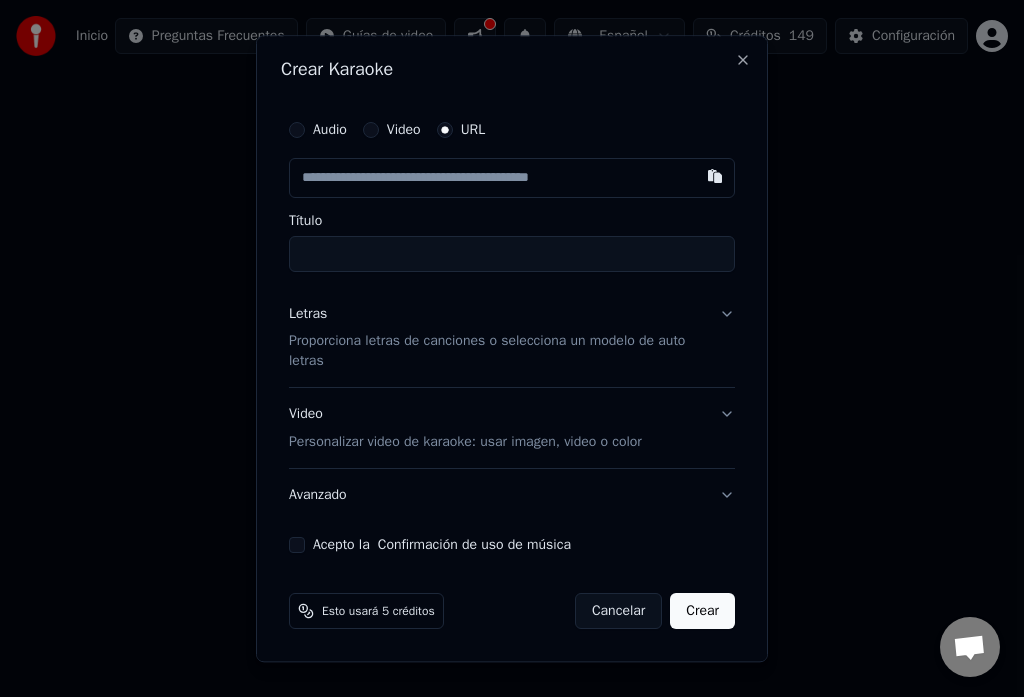 click at bounding box center (512, 178) 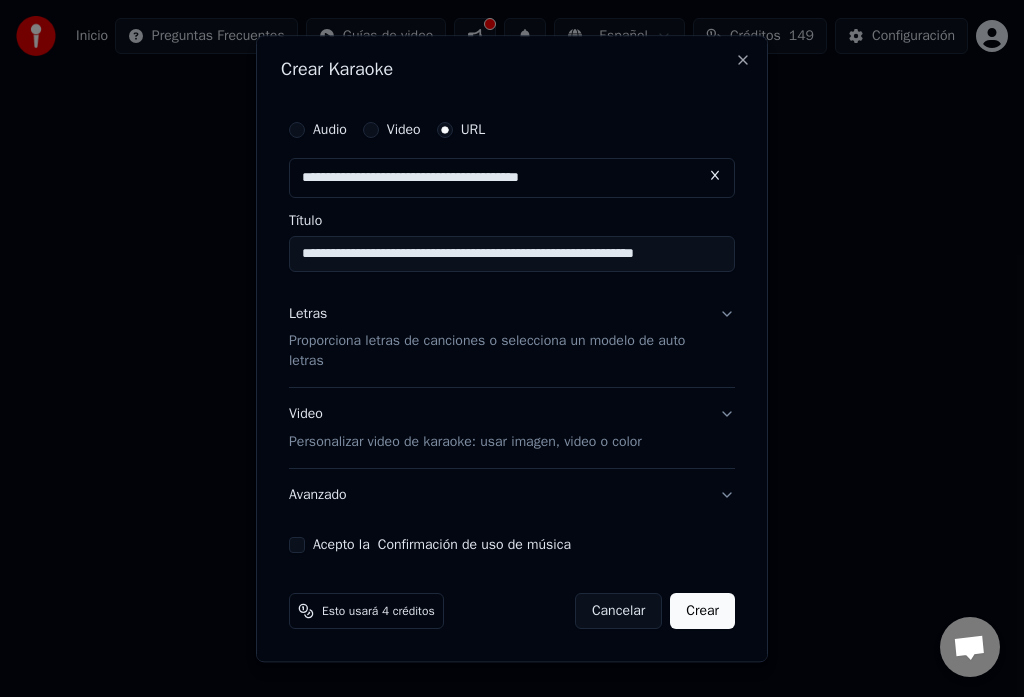 type on "**********" 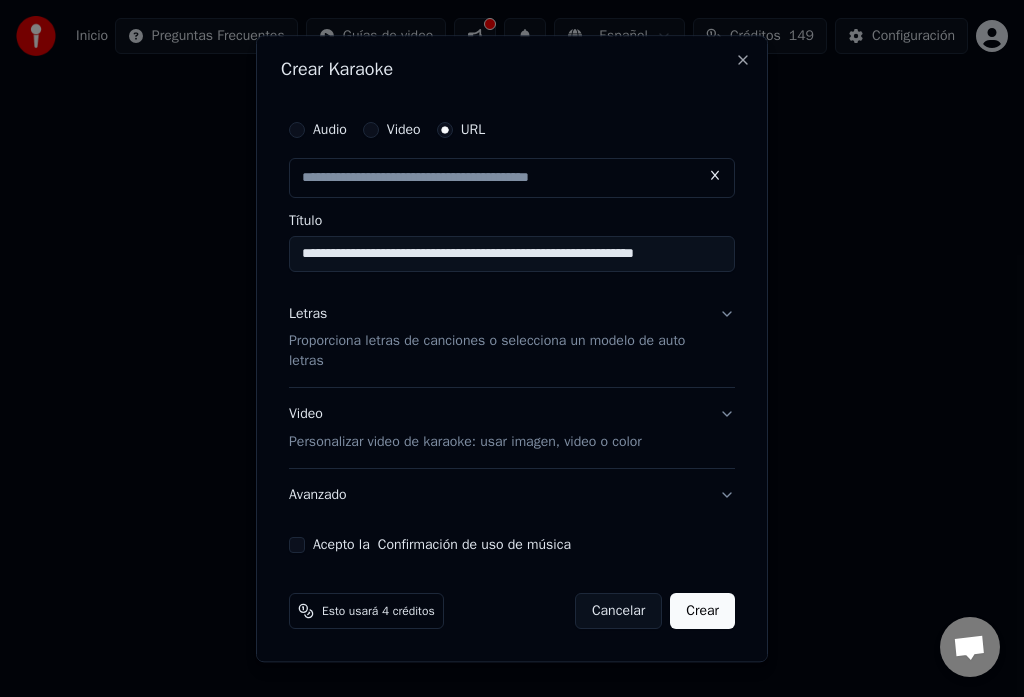 click on "Letras Proporciona letras de canciones o selecciona un modelo de auto letras" at bounding box center (512, 338) 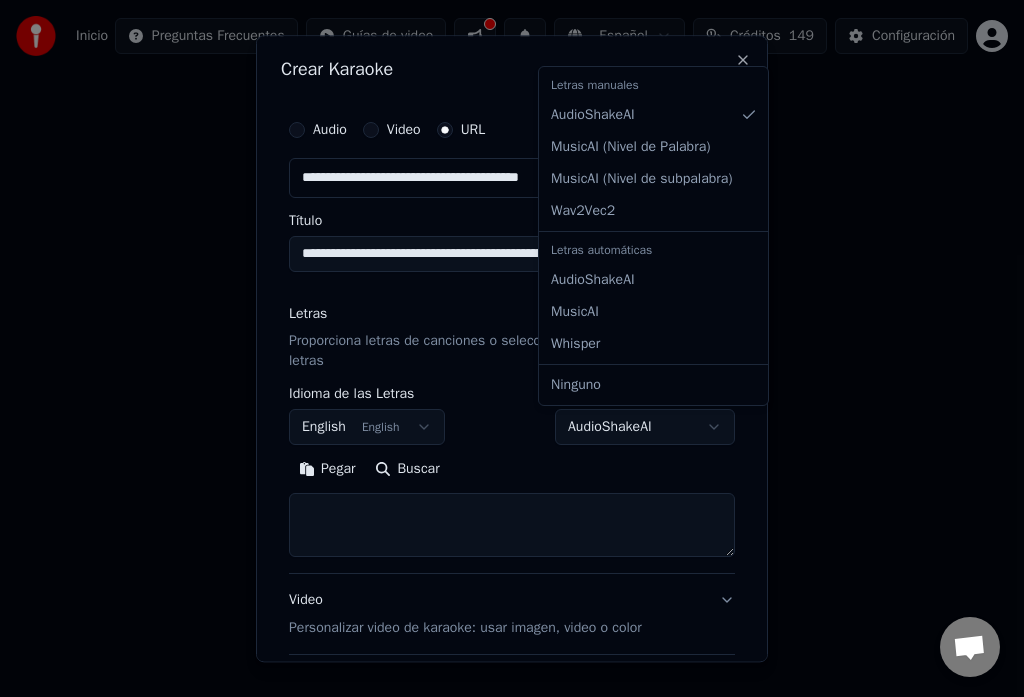 click on "**********" at bounding box center [512, 314] 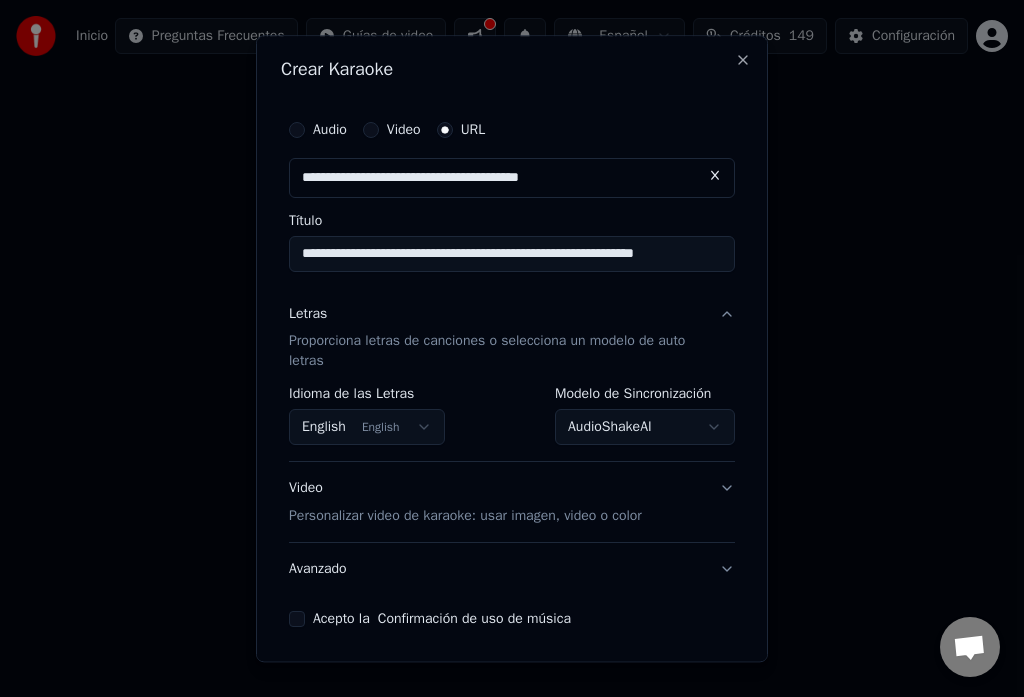 click on "English English" at bounding box center [367, 428] 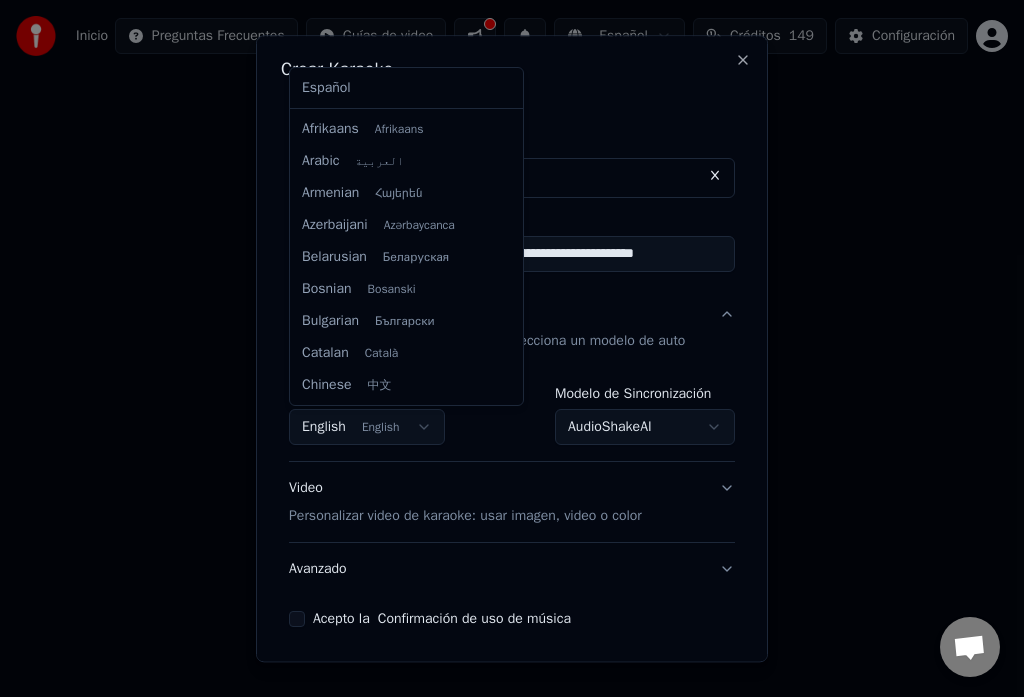 scroll, scrollTop: 160, scrollLeft: 0, axis: vertical 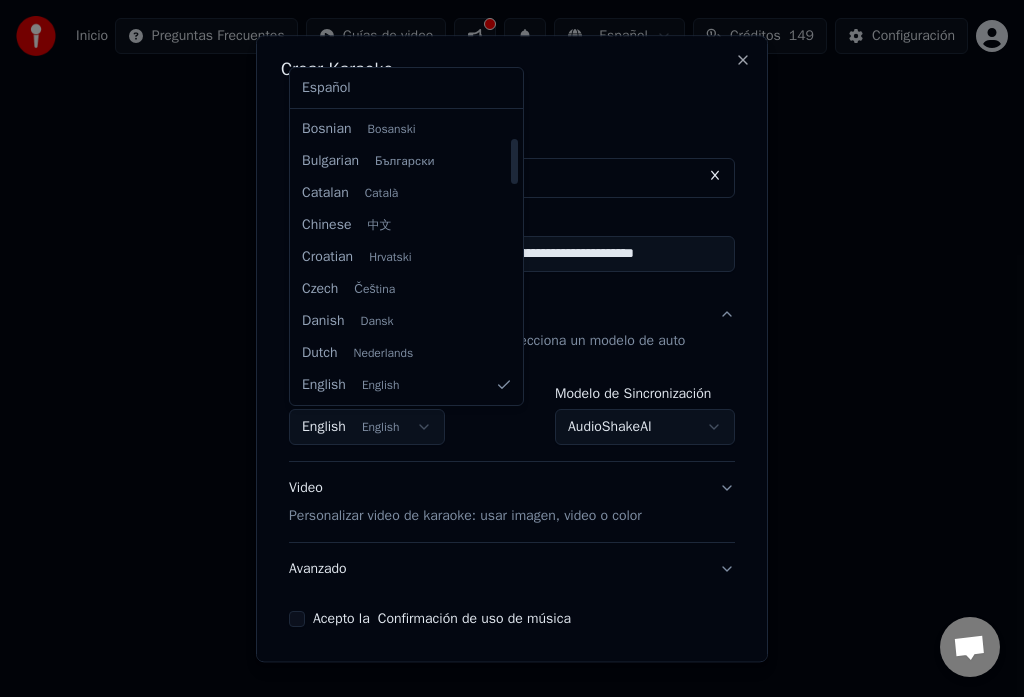 select on "**" 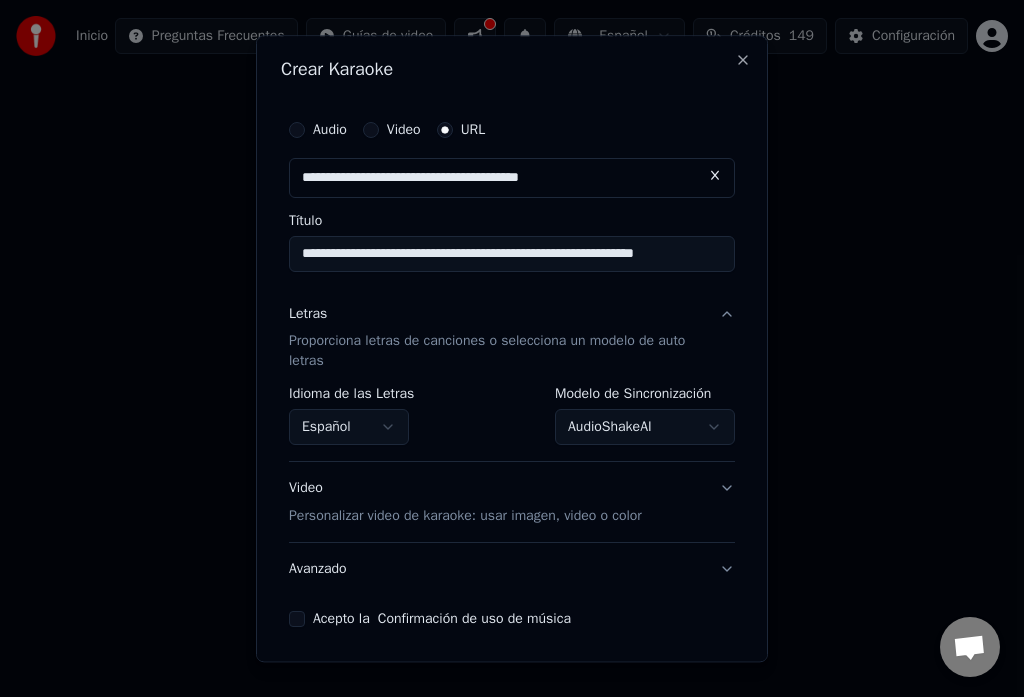 scroll, scrollTop: 74, scrollLeft: 0, axis: vertical 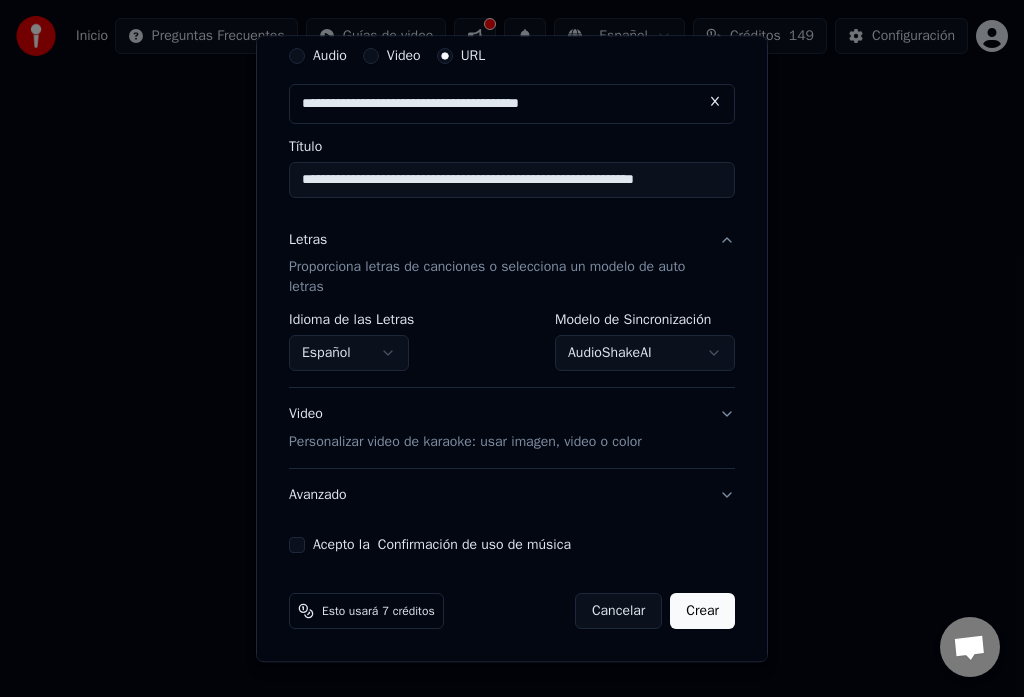 click on "Video Personalizar video de karaoke: usar imagen, video o color" at bounding box center (512, 429) 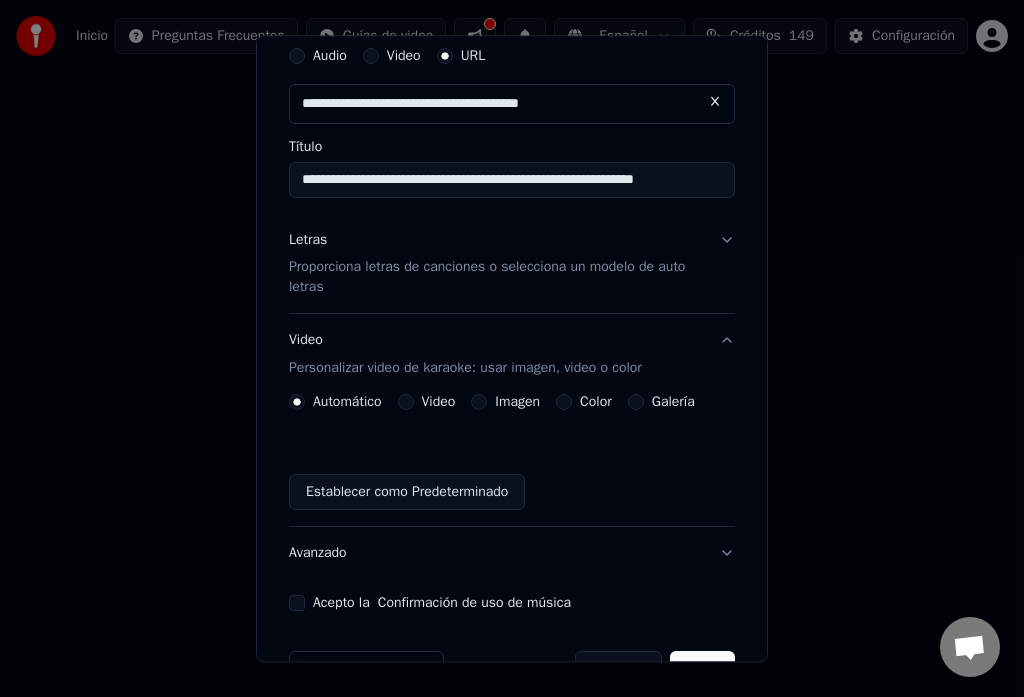scroll, scrollTop: 132, scrollLeft: 0, axis: vertical 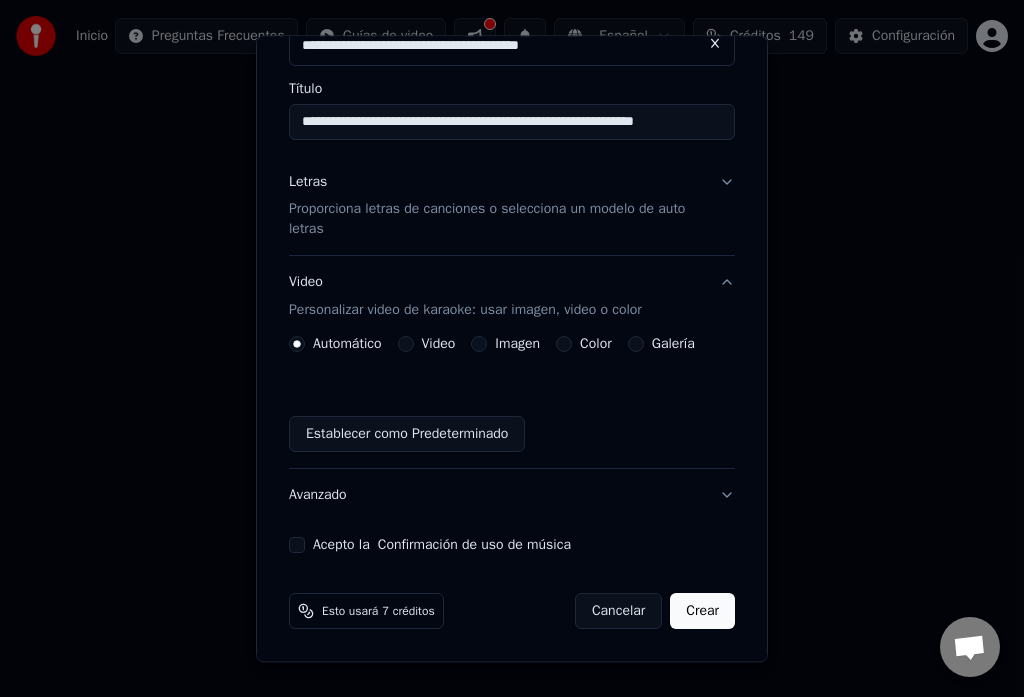 click on "Crear" at bounding box center (702, 612) 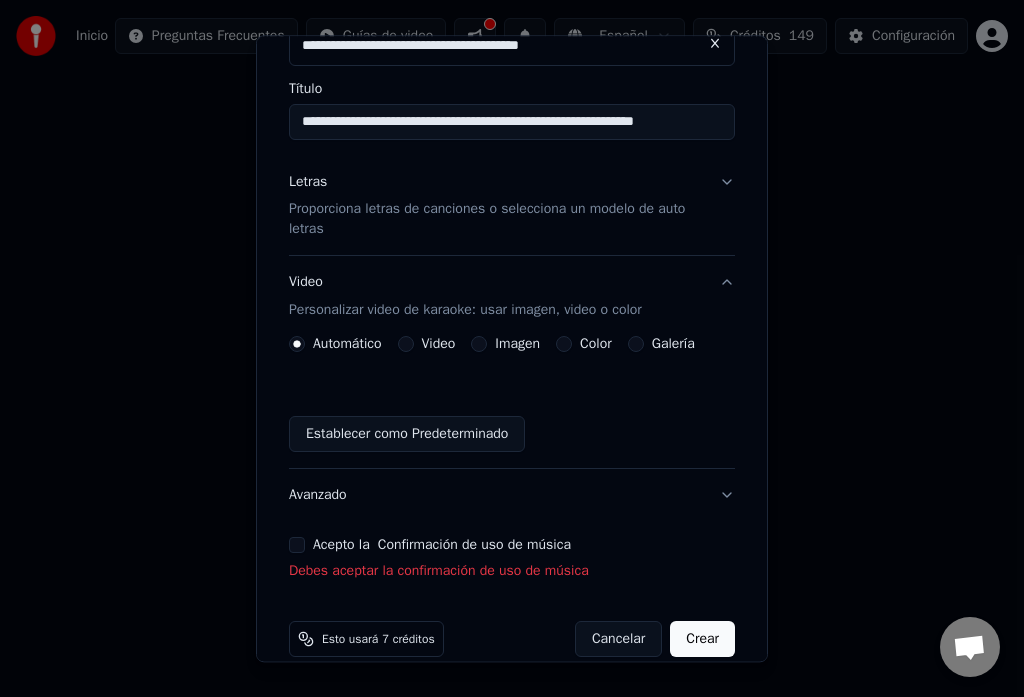 click on "Acepto la   Confirmación de uso de música" at bounding box center (297, 546) 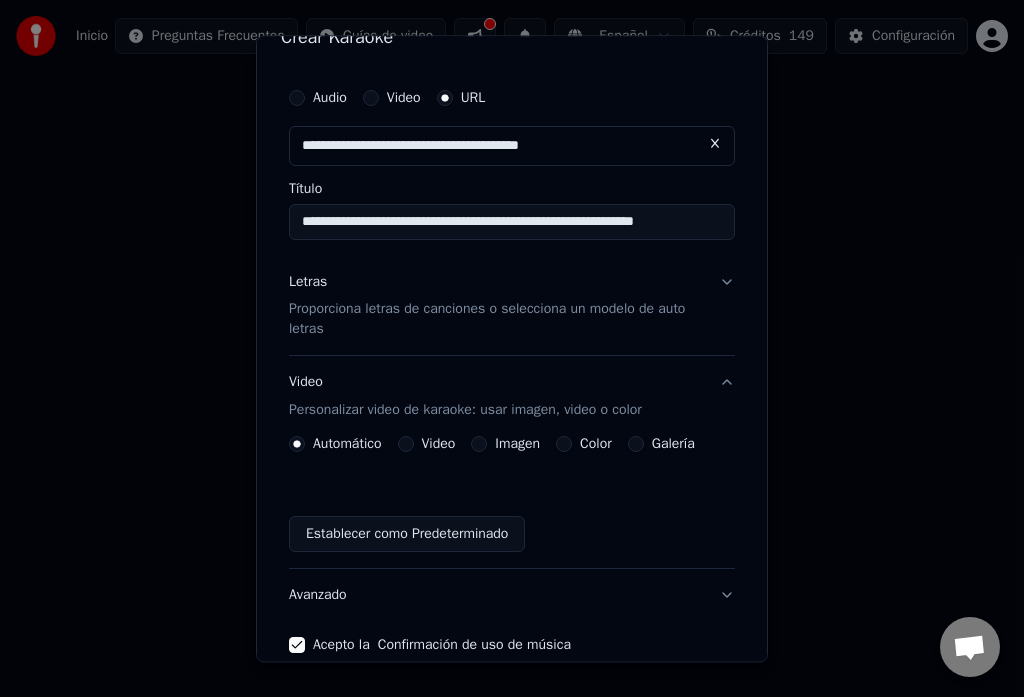 scroll, scrollTop: 0, scrollLeft: 0, axis: both 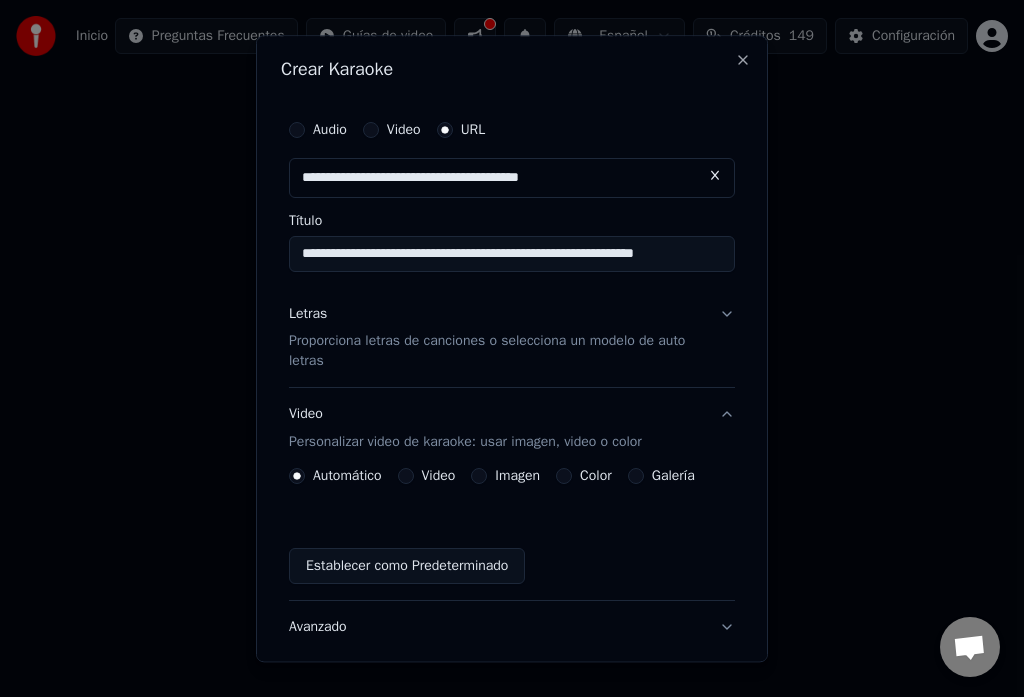 click on "Video Personalizar video de karaoke: usar imagen, video o color" at bounding box center [512, 429] 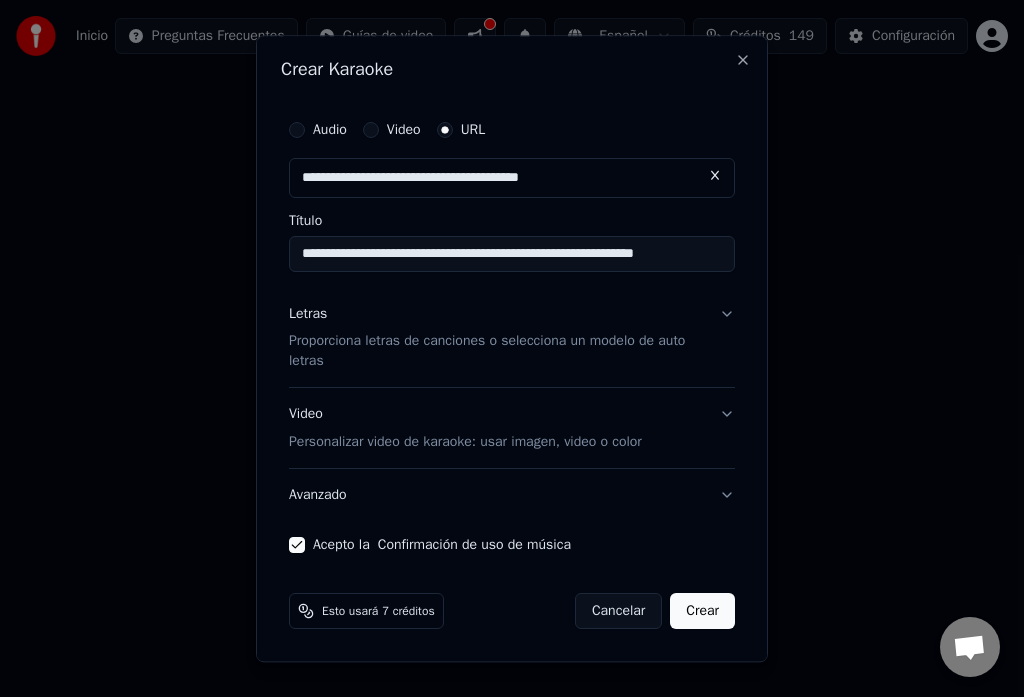 click on "Video Personalizar video de karaoke: usar imagen, video o color" at bounding box center [512, 429] 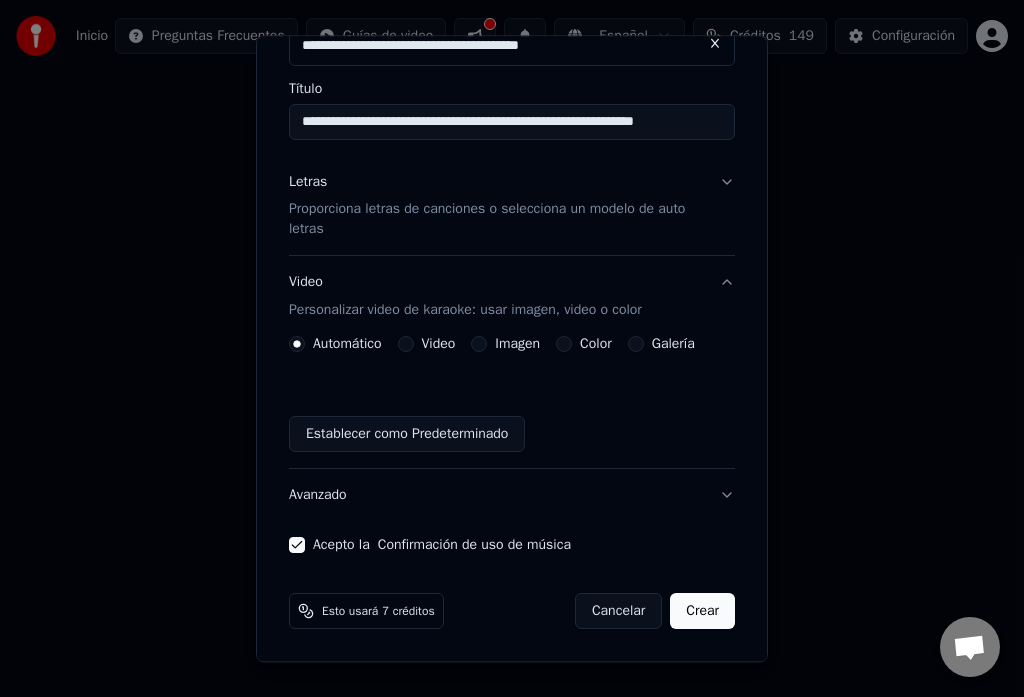 scroll, scrollTop: 0, scrollLeft: 0, axis: both 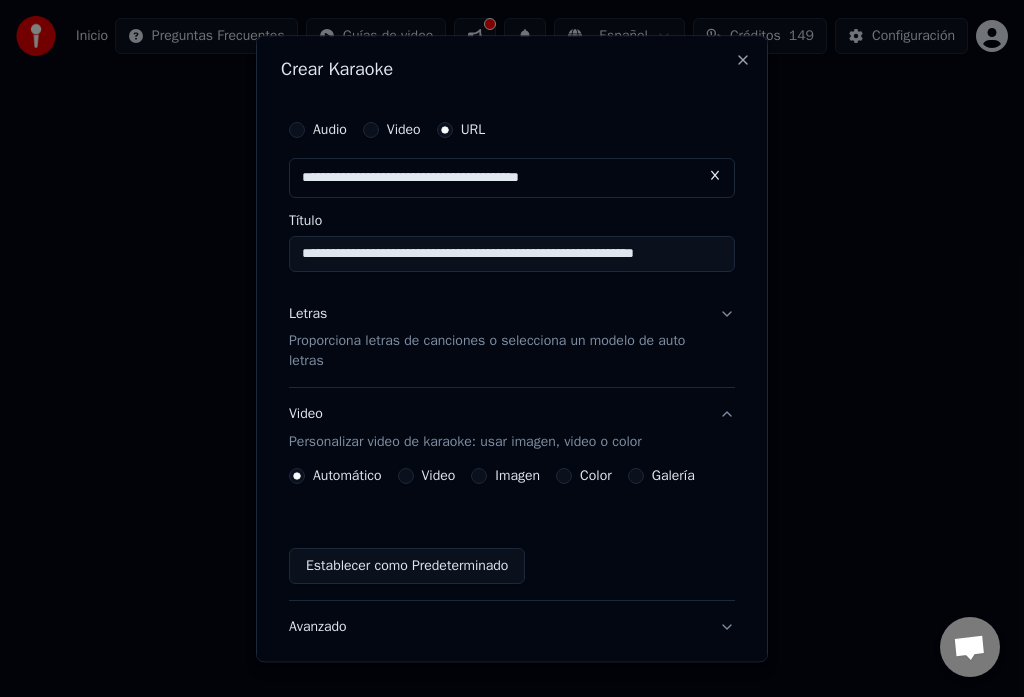 click on "Letras Proporciona letras de canciones o selecciona un modelo de auto letras" at bounding box center [512, 338] 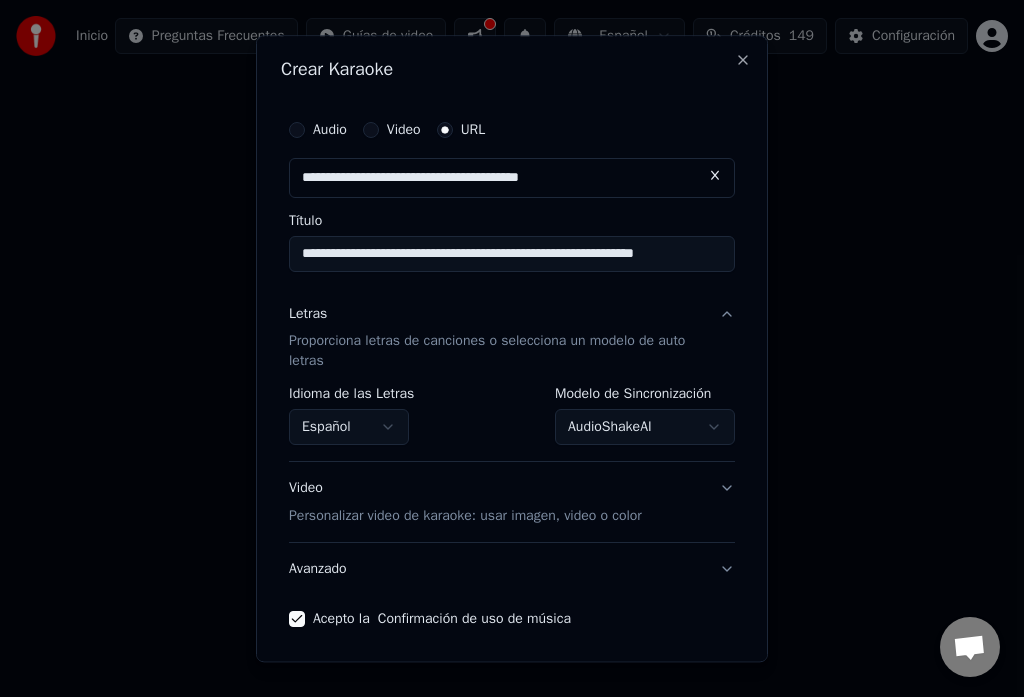 click on "Letras Proporciona letras de canciones o selecciona un modelo de auto letras" at bounding box center [512, 338] 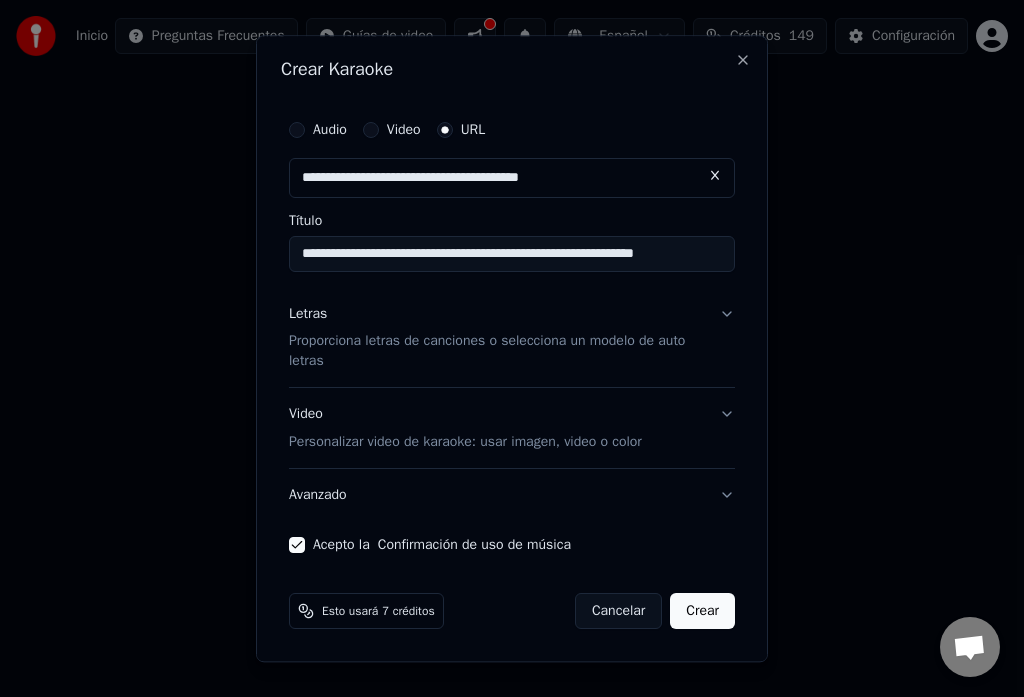 click on "Video Personalizar video de karaoke: usar imagen, video o color" at bounding box center [512, 429] 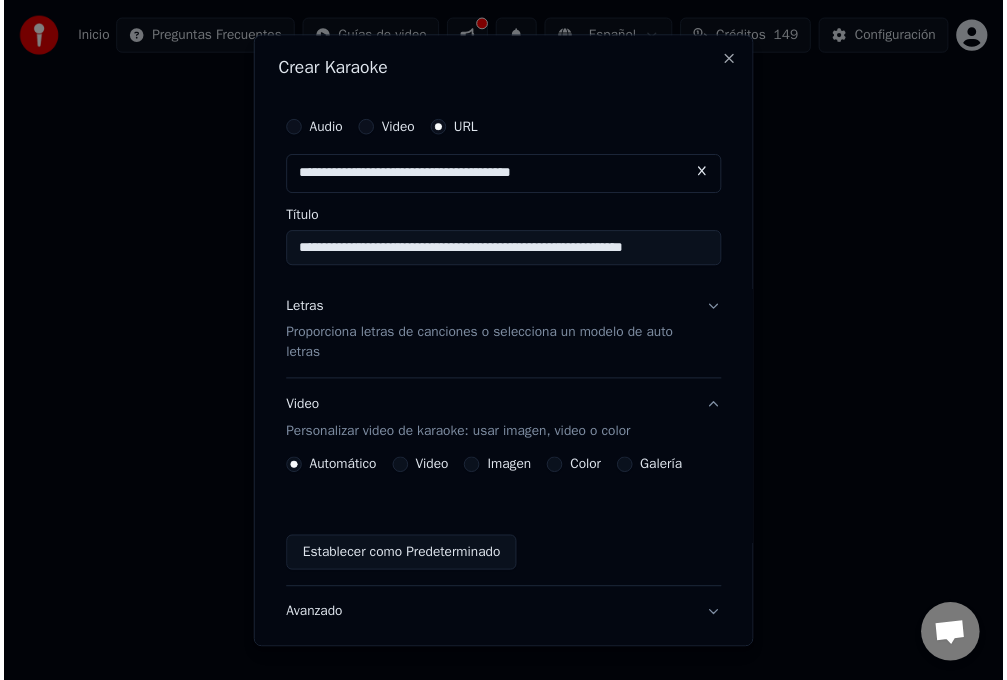 scroll, scrollTop: 132, scrollLeft: 0, axis: vertical 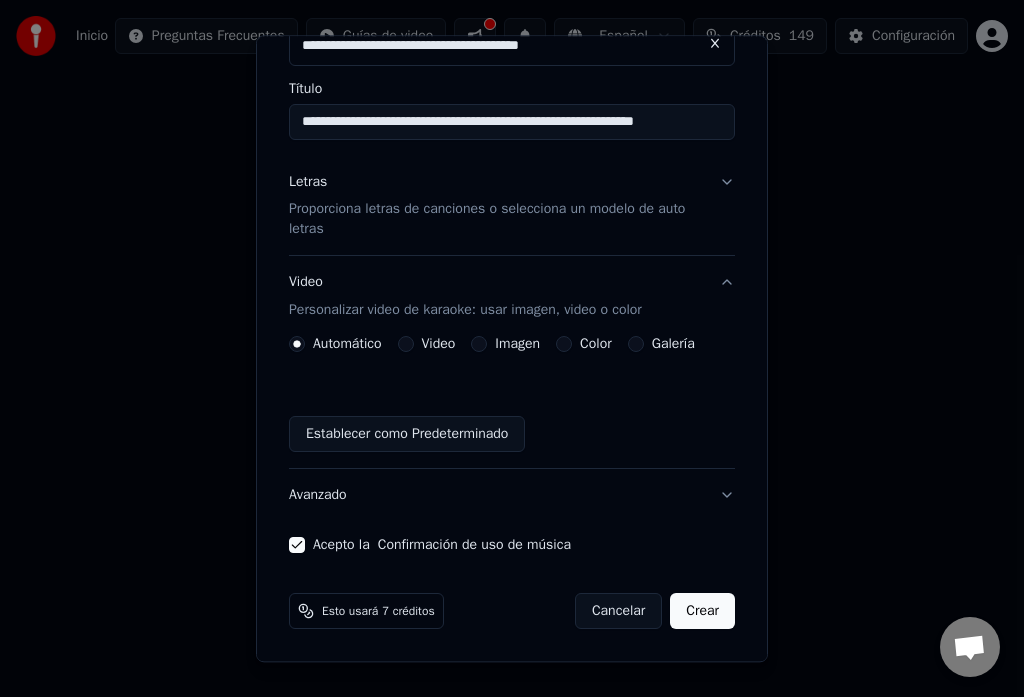 click on "Crear" at bounding box center (702, 612) 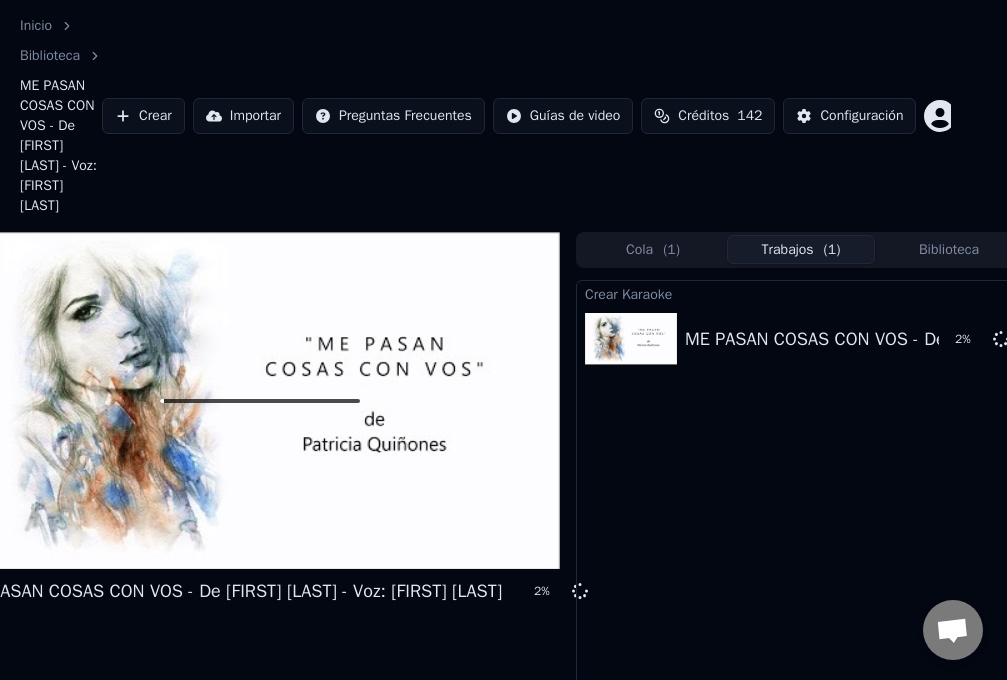scroll, scrollTop: 0, scrollLeft: 75, axis: horizontal 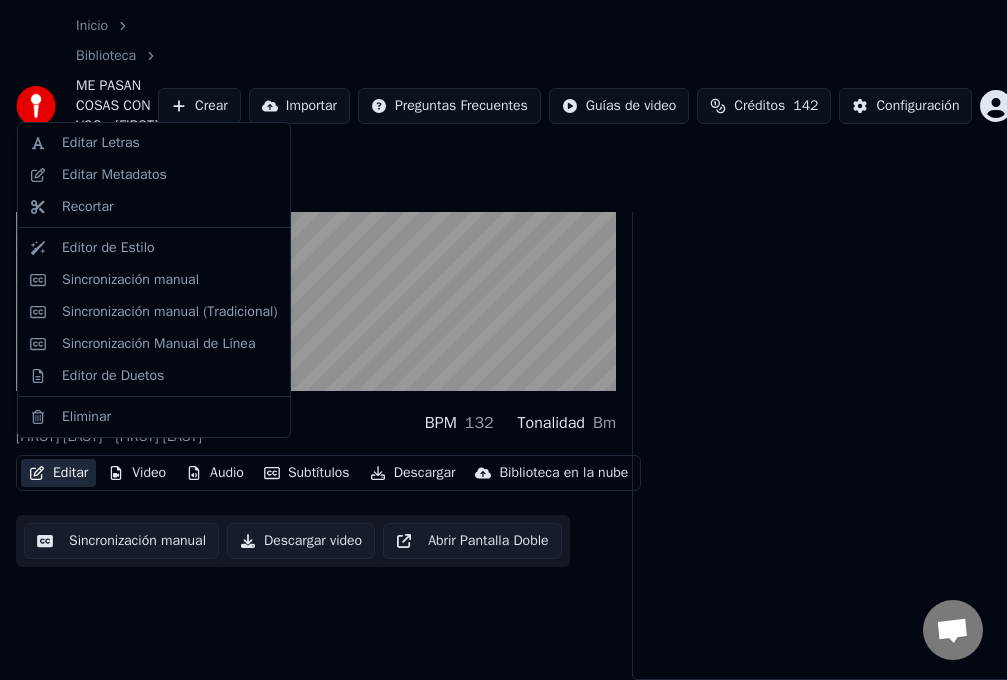 click on "Editar" at bounding box center (58, 473) 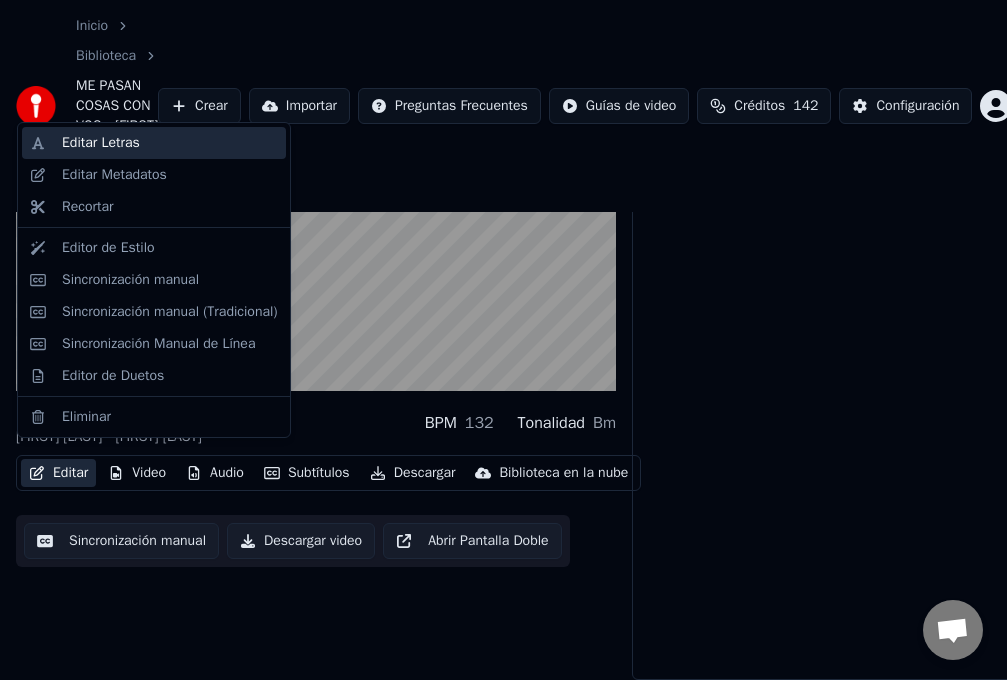 click on "Editar Letras" at bounding box center [101, 143] 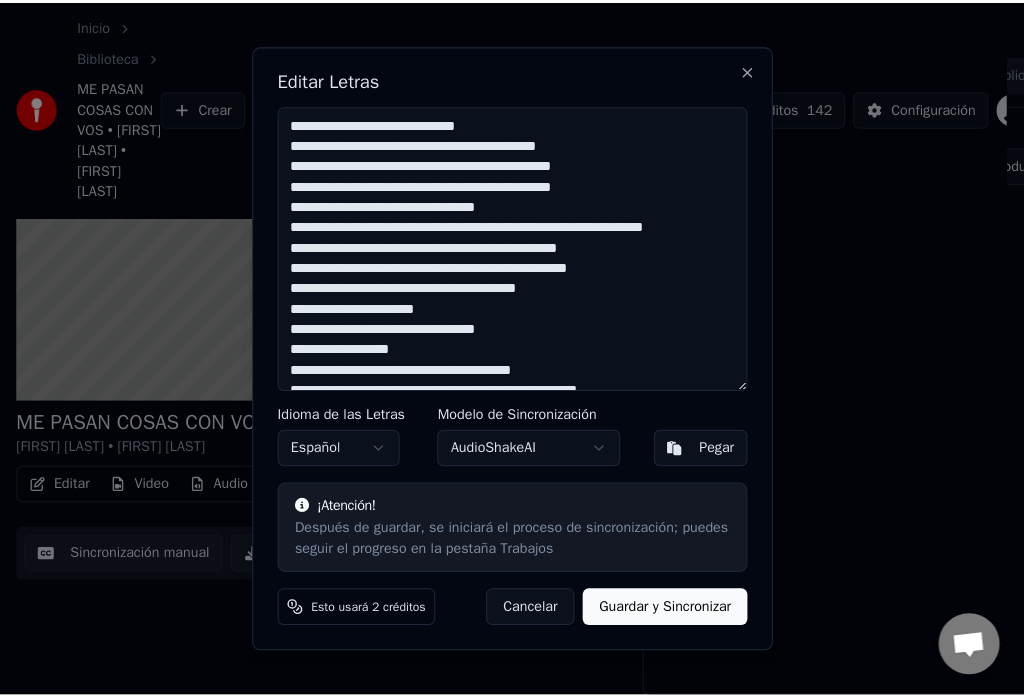 scroll, scrollTop: 175, scrollLeft: 0, axis: vertical 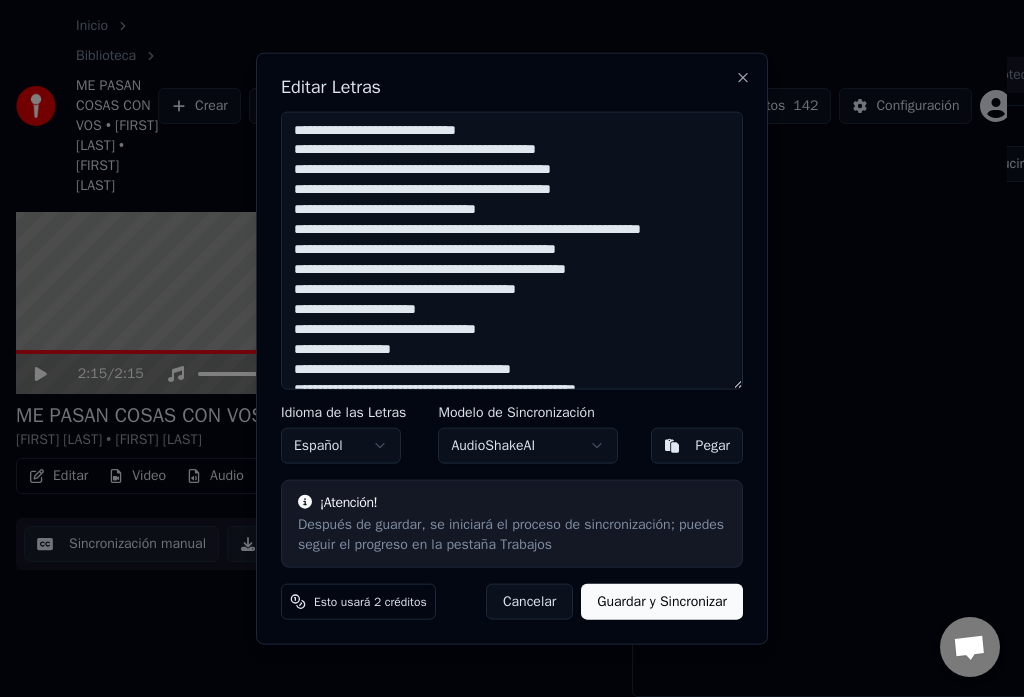 click on "**********" at bounding box center (512, 250) 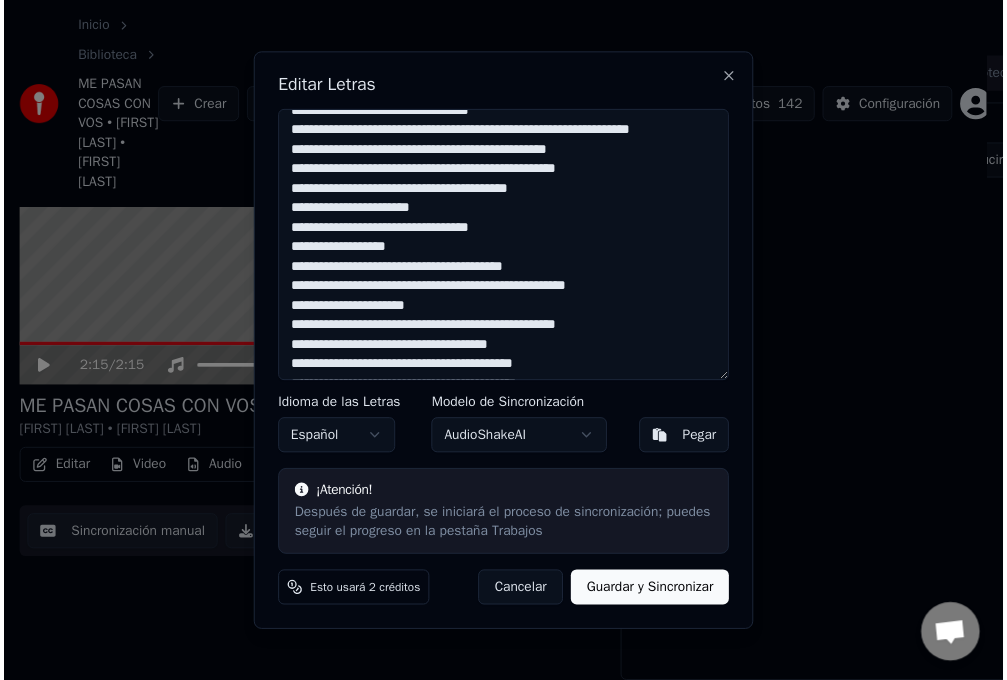 scroll, scrollTop: 239, scrollLeft: 0, axis: vertical 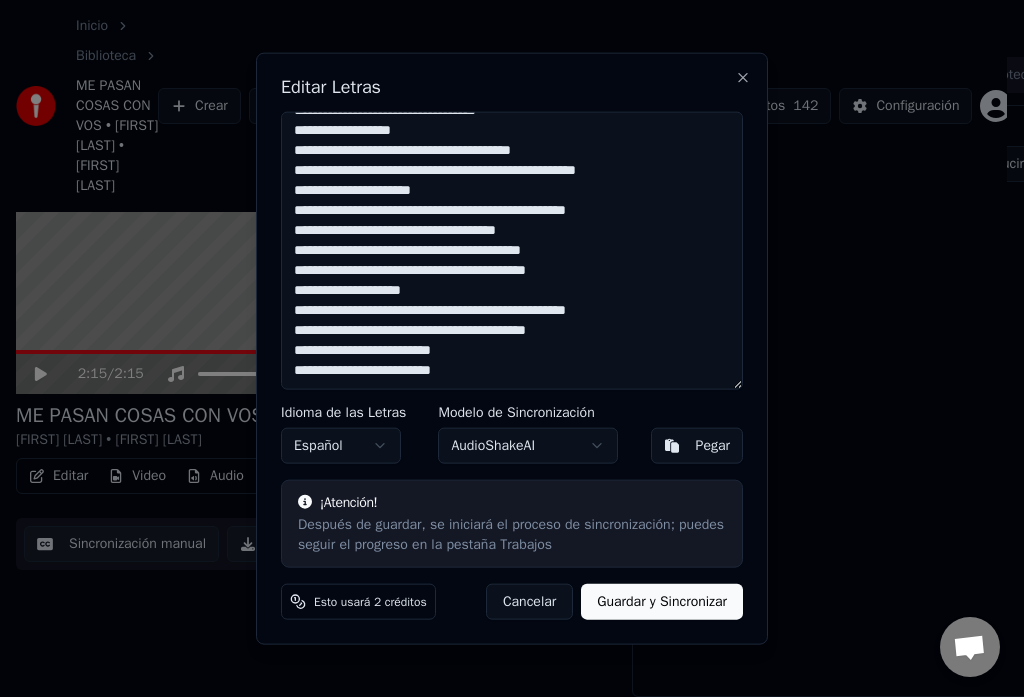 drag, startPoint x: 293, startPoint y: 134, endPoint x: 571, endPoint y: 390, distance: 377.91534 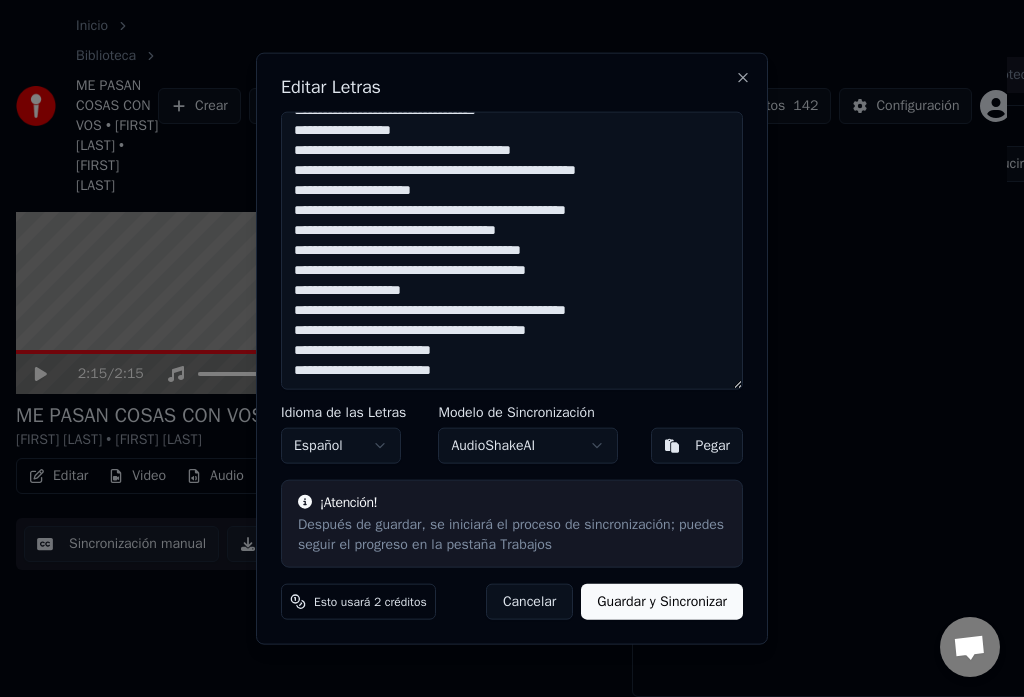 click on "Cancelar" at bounding box center [529, 602] 